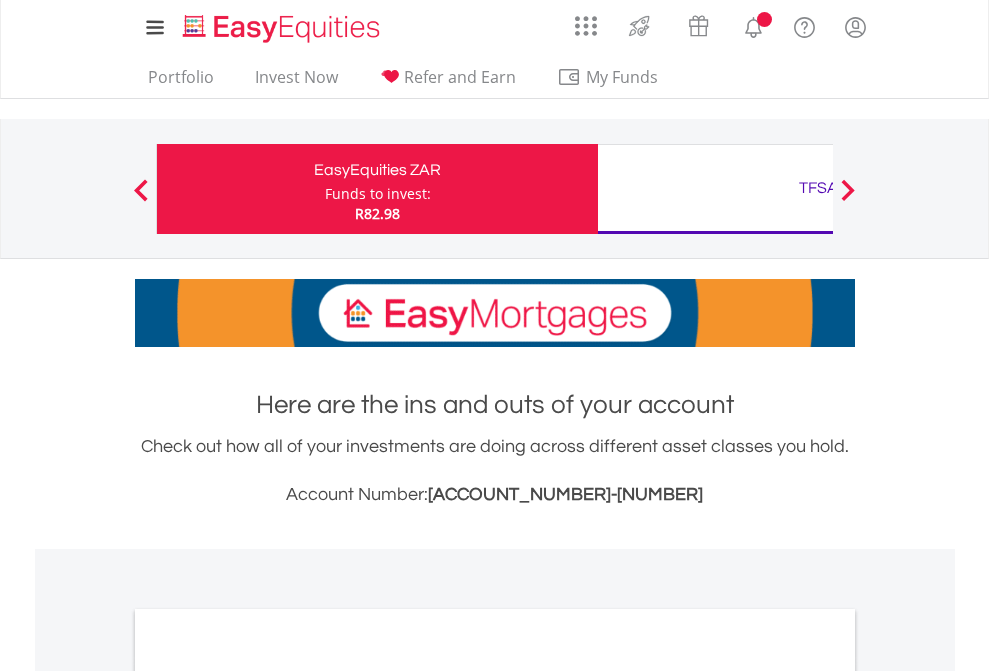 scroll, scrollTop: 0, scrollLeft: 0, axis: both 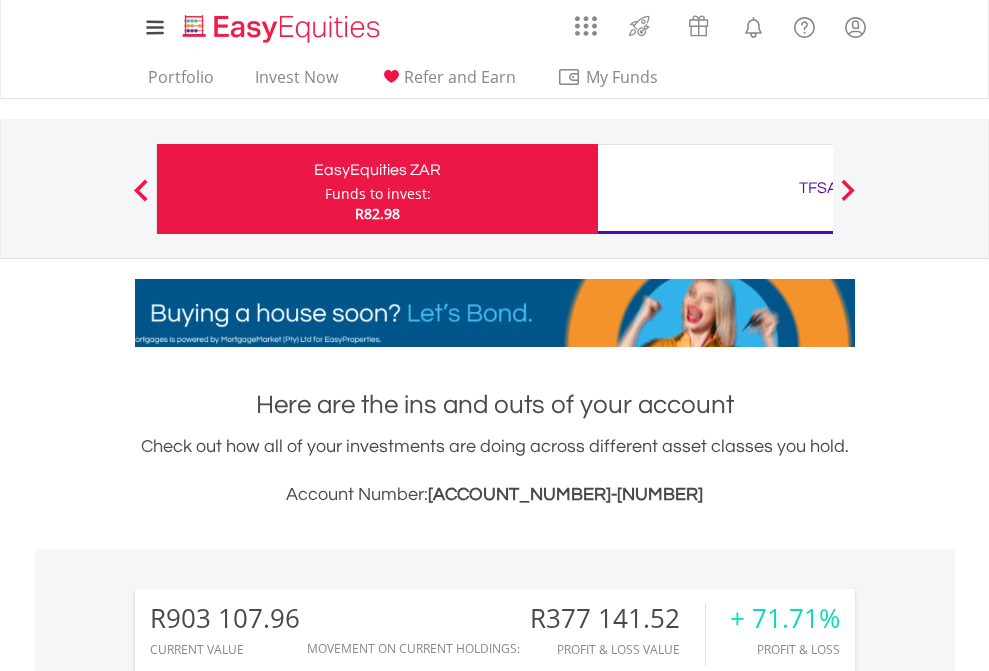 click on "Funds to invest:" at bounding box center (378, 194) 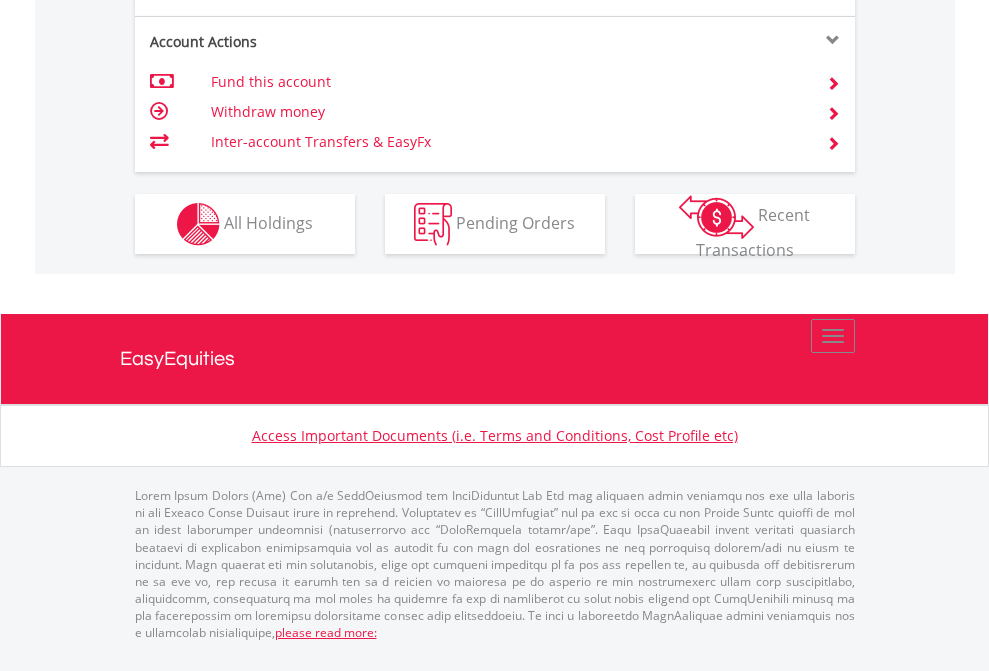 scroll, scrollTop: 1997, scrollLeft: 0, axis: vertical 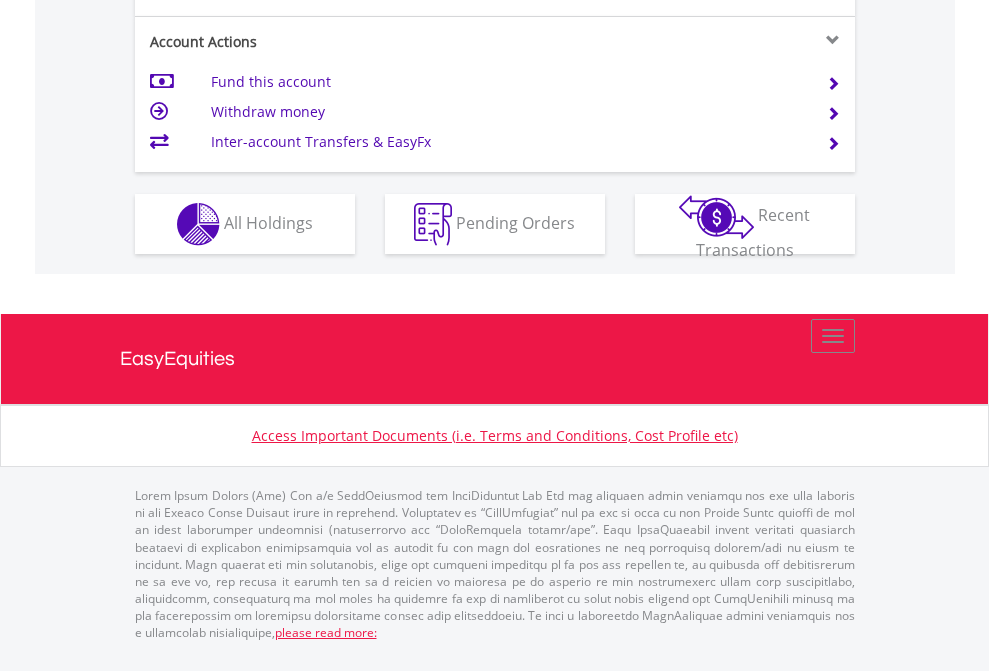 click on "Investment types" at bounding box center (706, -337) 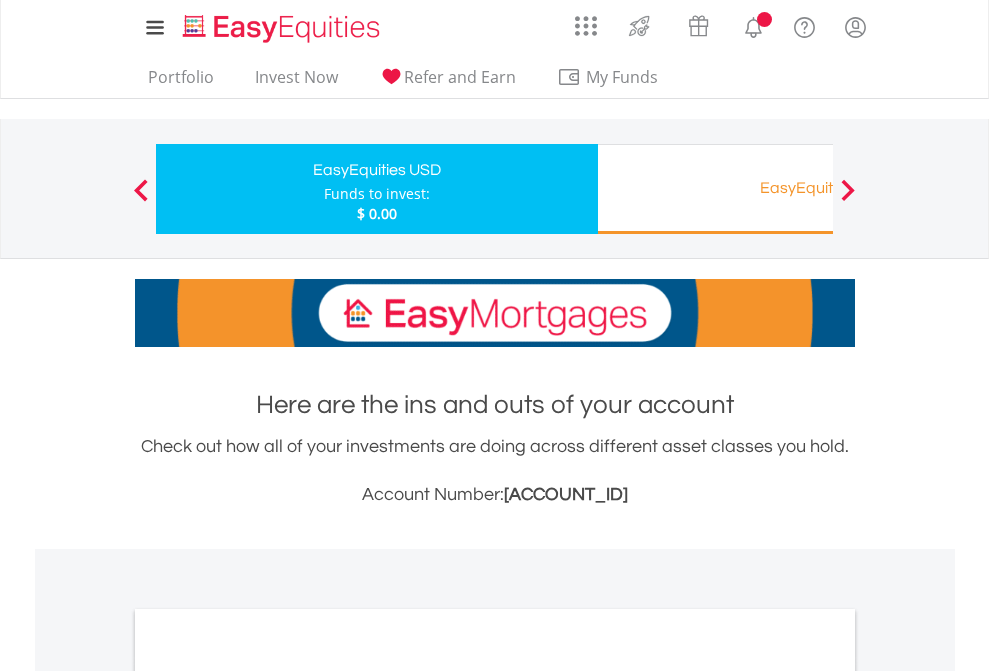 scroll, scrollTop: 0, scrollLeft: 0, axis: both 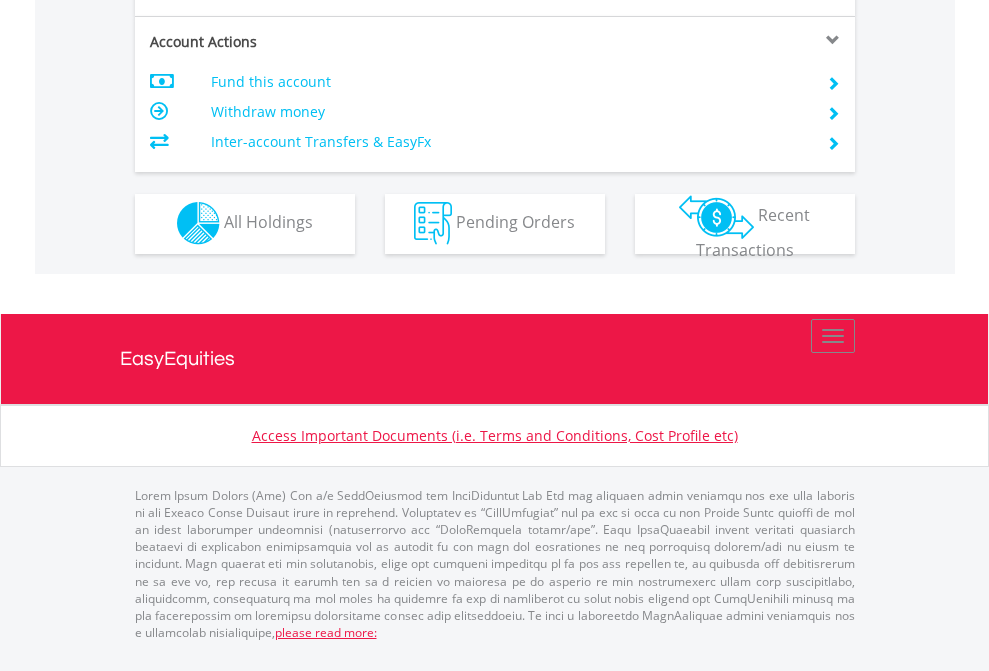 click on "Investment types" at bounding box center (706, -353) 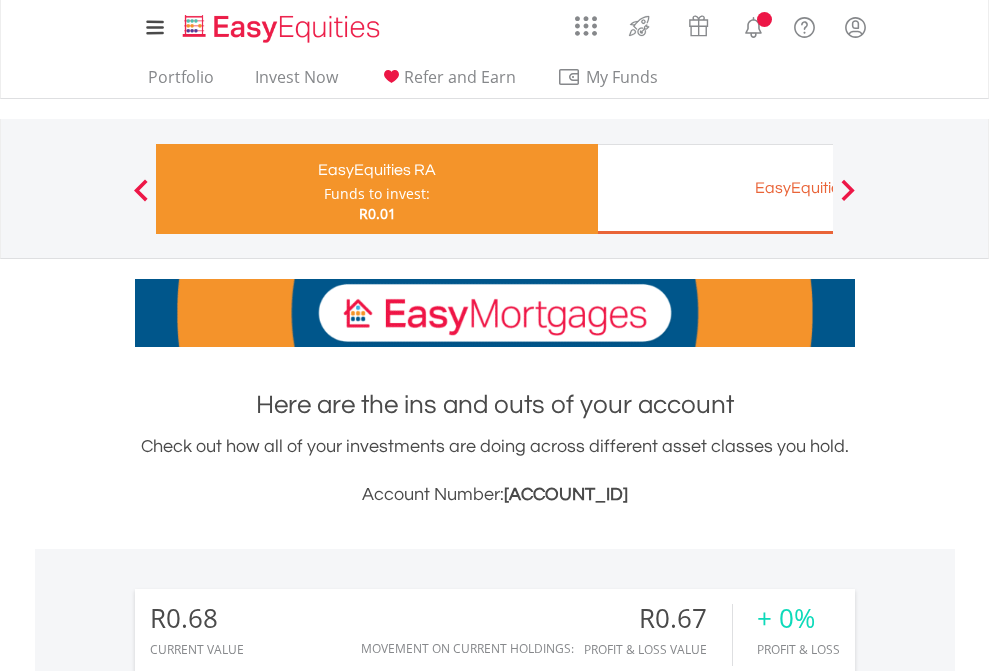scroll, scrollTop: 671, scrollLeft: 0, axis: vertical 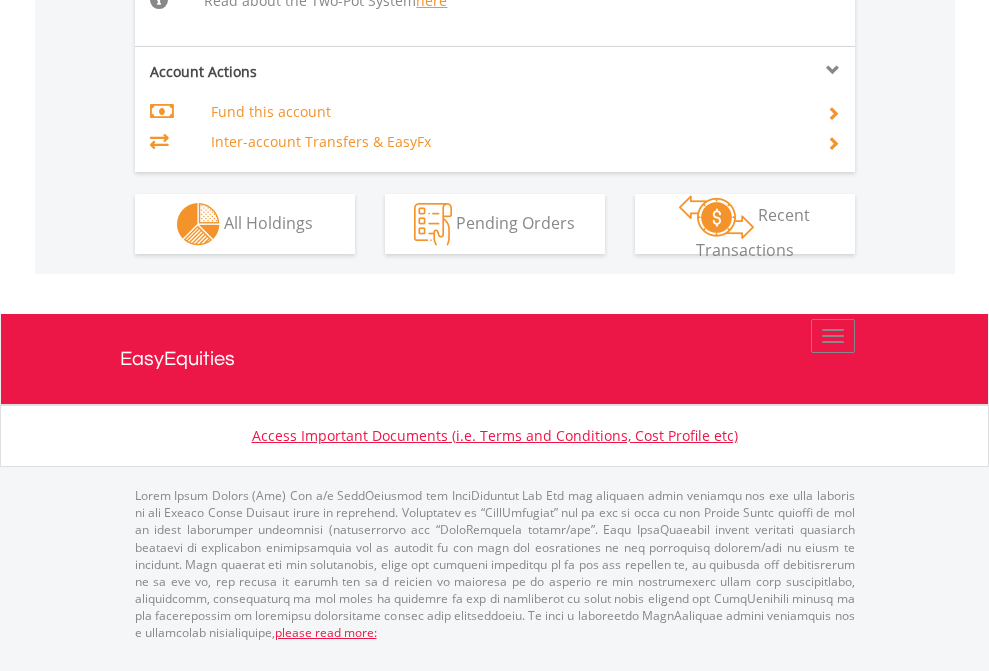 click on "Investment types" at bounding box center [706, -518] 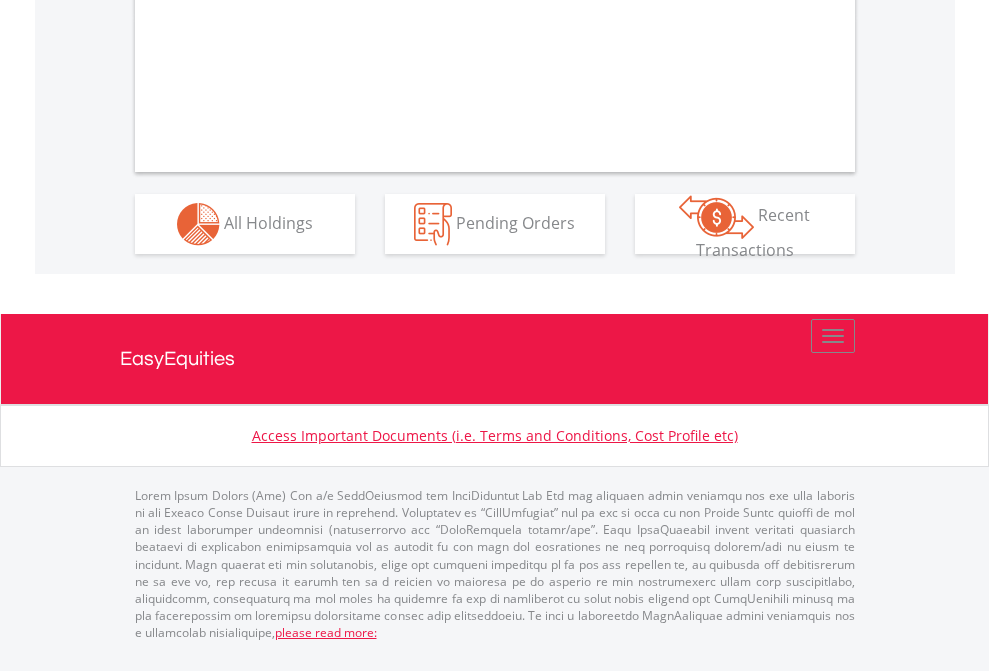 scroll, scrollTop: 1870, scrollLeft: 0, axis: vertical 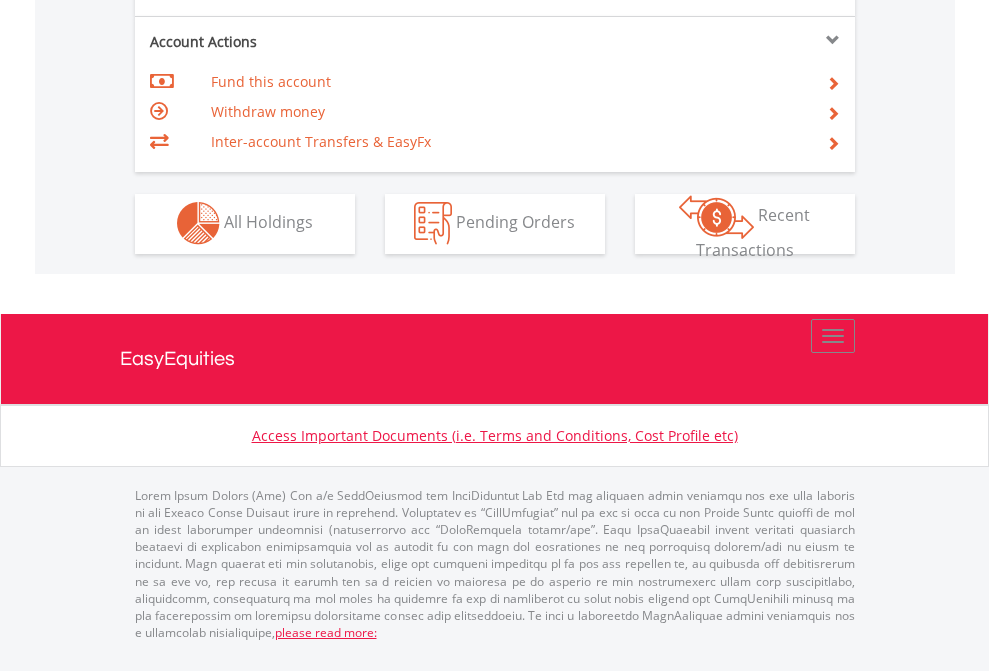 click on "Investment types" at bounding box center [706, -353] 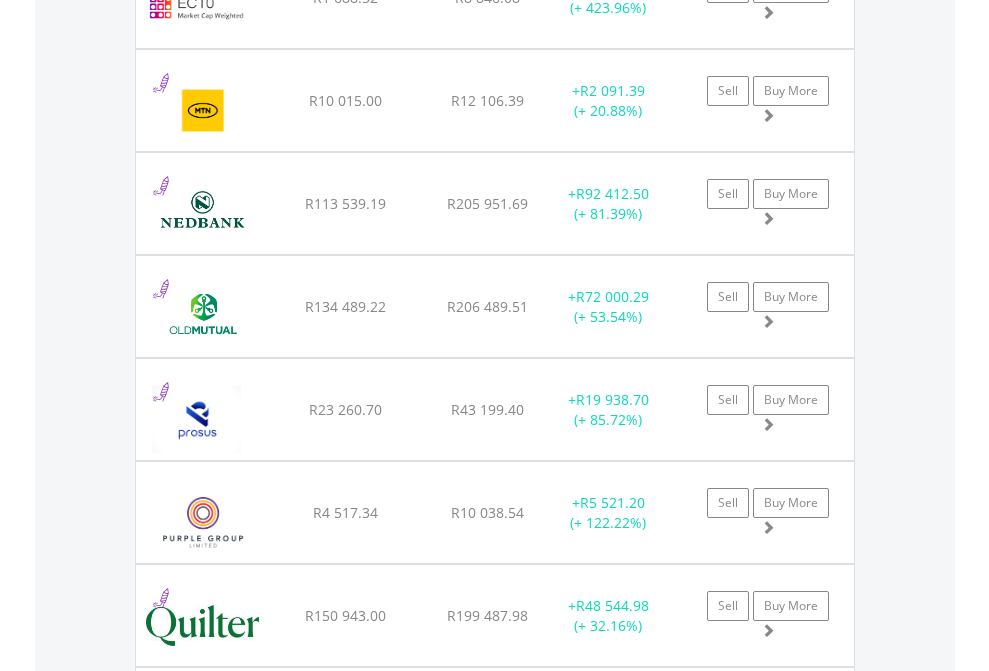 scroll, scrollTop: 2345, scrollLeft: 0, axis: vertical 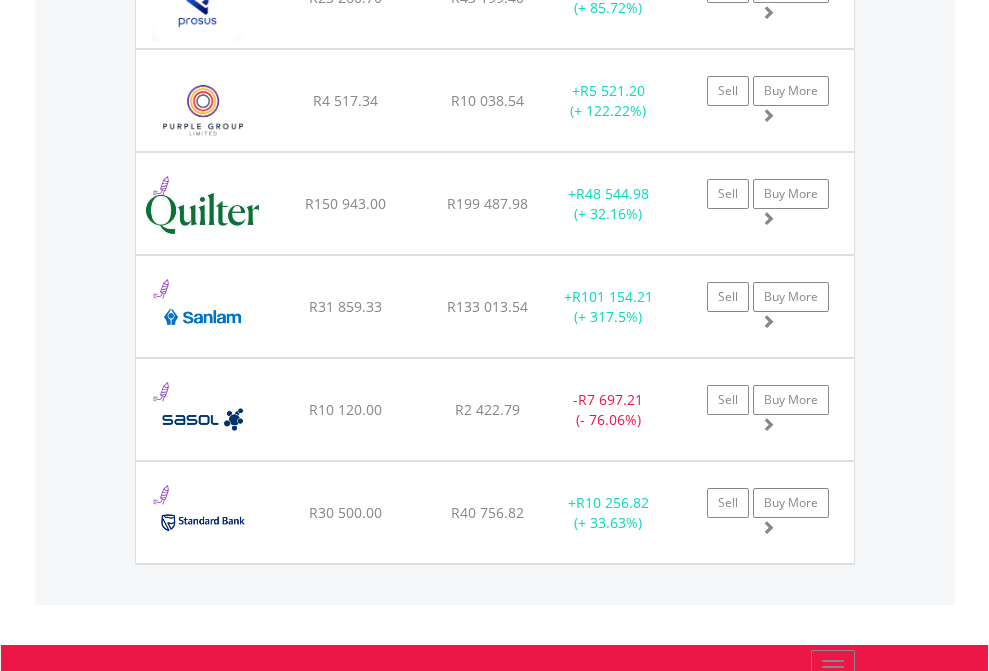 click on "TFSA" at bounding box center [818, -2157] 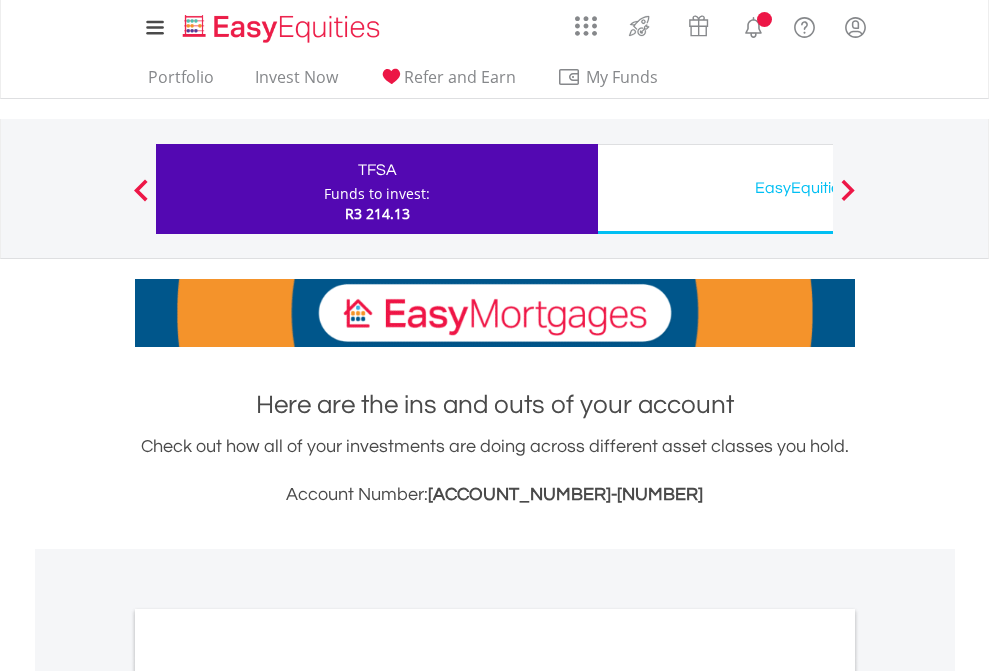 scroll, scrollTop: 0, scrollLeft: 0, axis: both 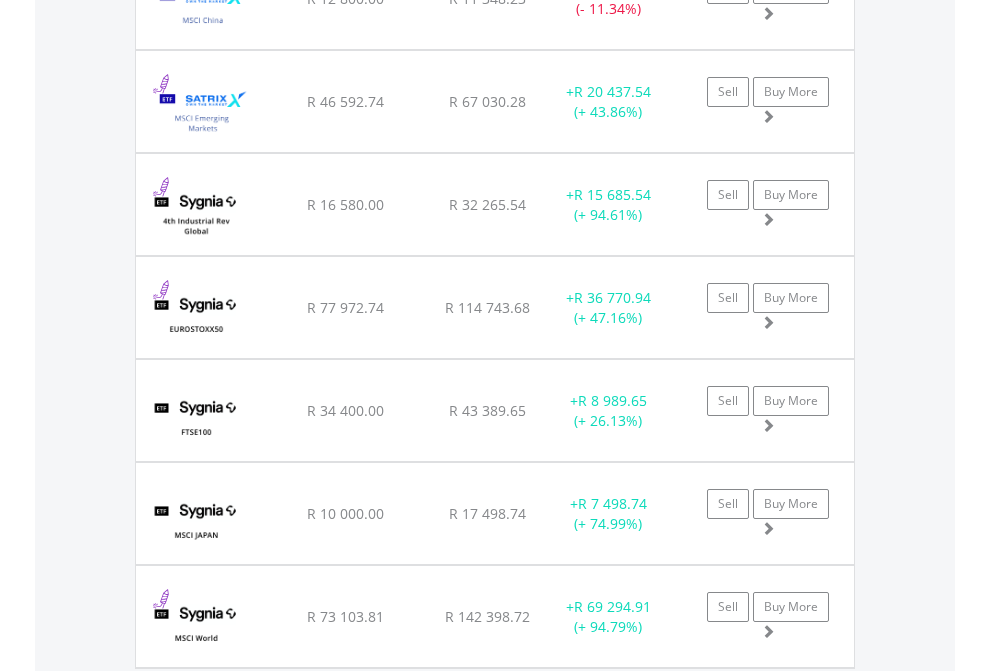 click on "EasyEquities USD" at bounding box center [818, -2116] 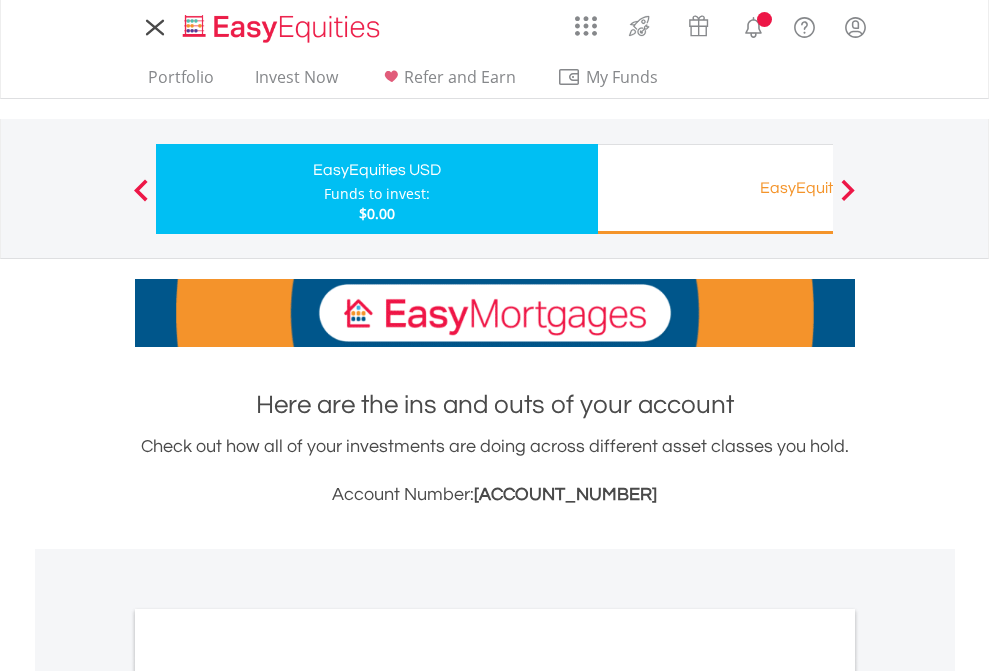 scroll, scrollTop: 0, scrollLeft: 0, axis: both 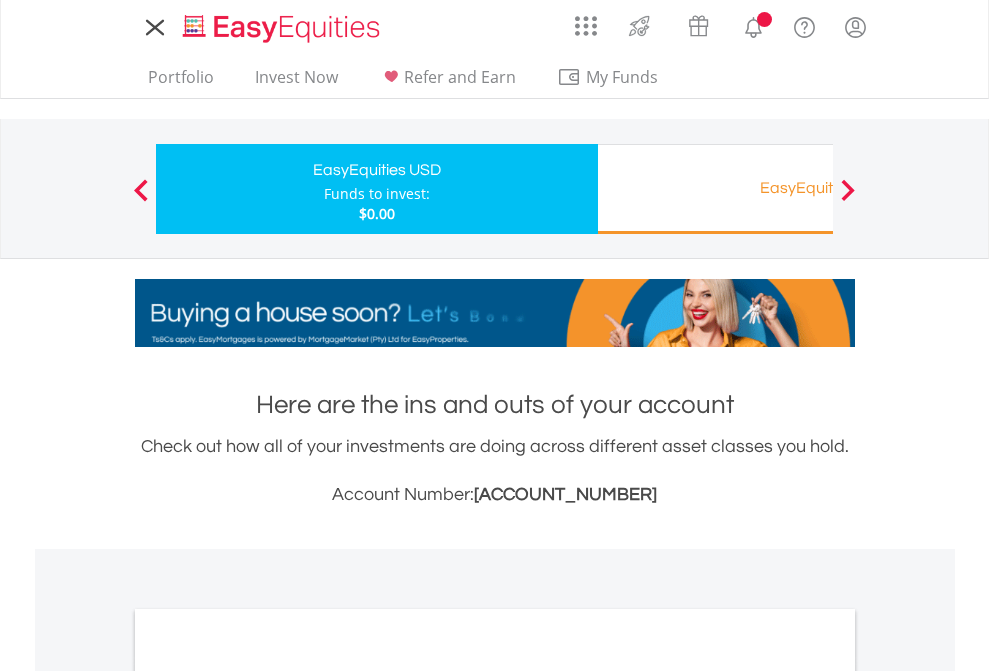 click on "All Holdings" at bounding box center [268, 1096] 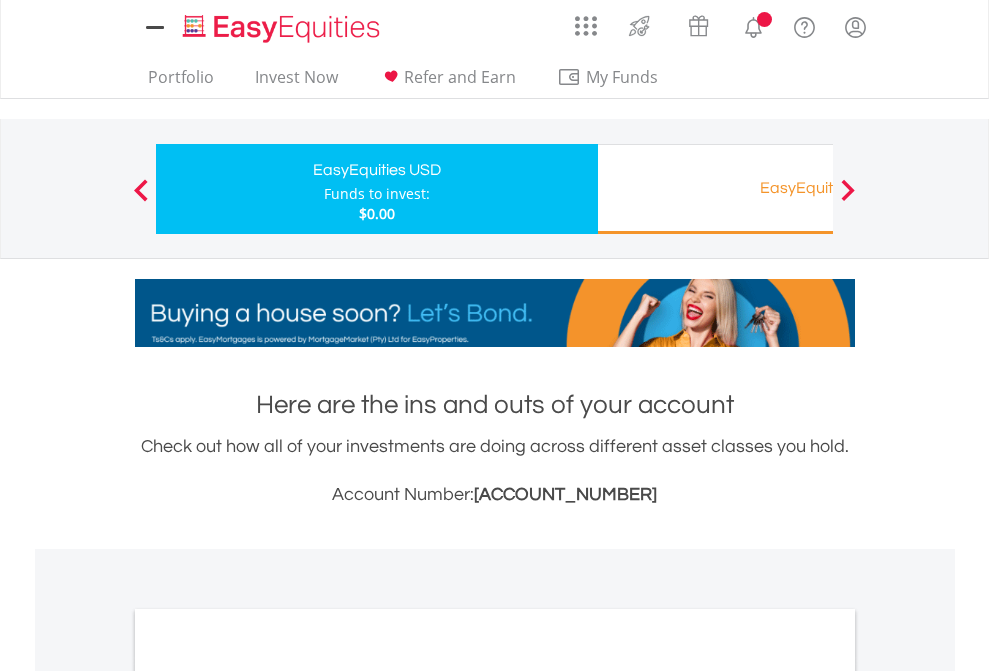 scroll, scrollTop: 1202, scrollLeft: 0, axis: vertical 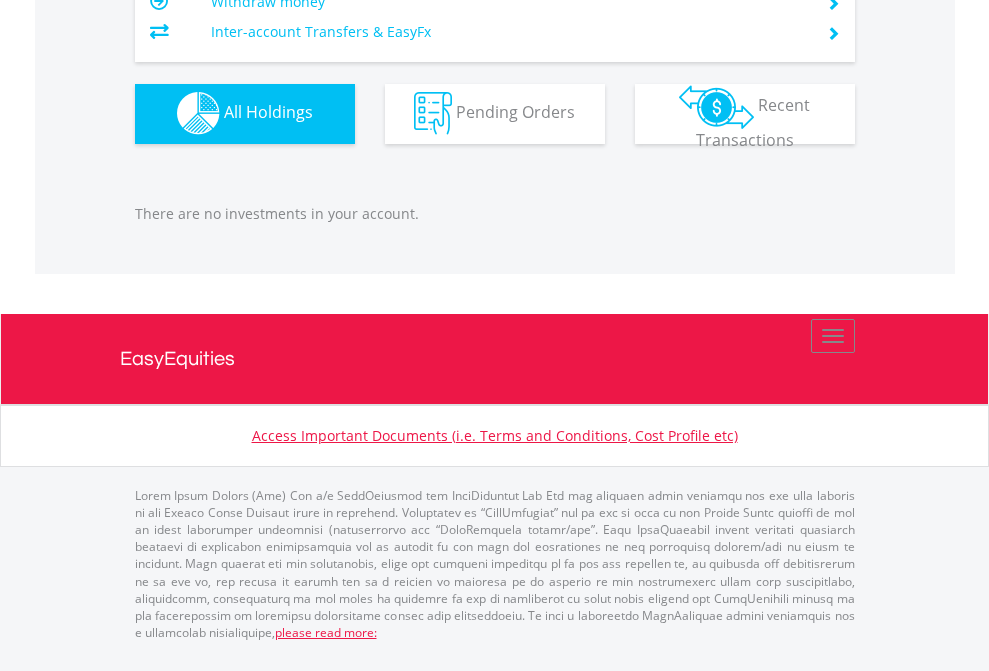 click on "EasyEquities RA" at bounding box center [818, -1142] 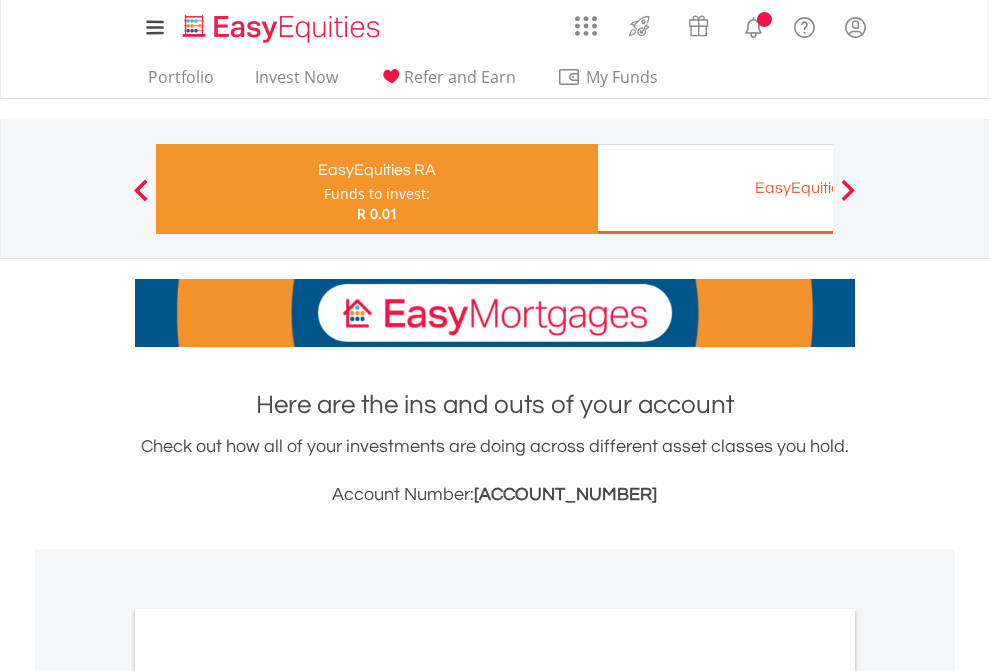 scroll, scrollTop: 1202, scrollLeft: 0, axis: vertical 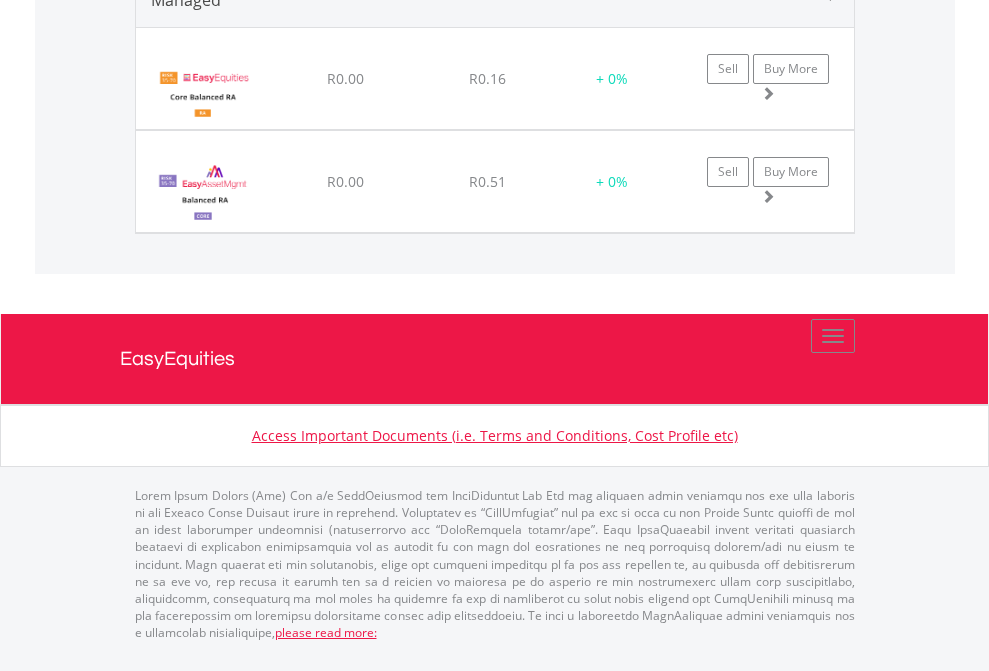 click on "EasyEquities EUR" at bounding box center (818, -1003) 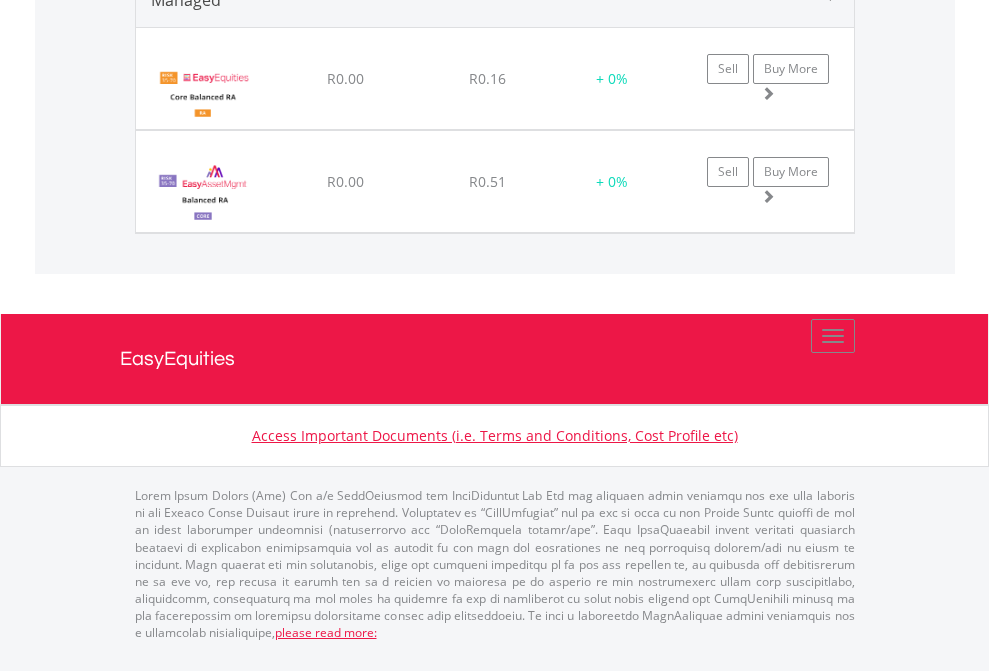scroll, scrollTop: 144, scrollLeft: 0, axis: vertical 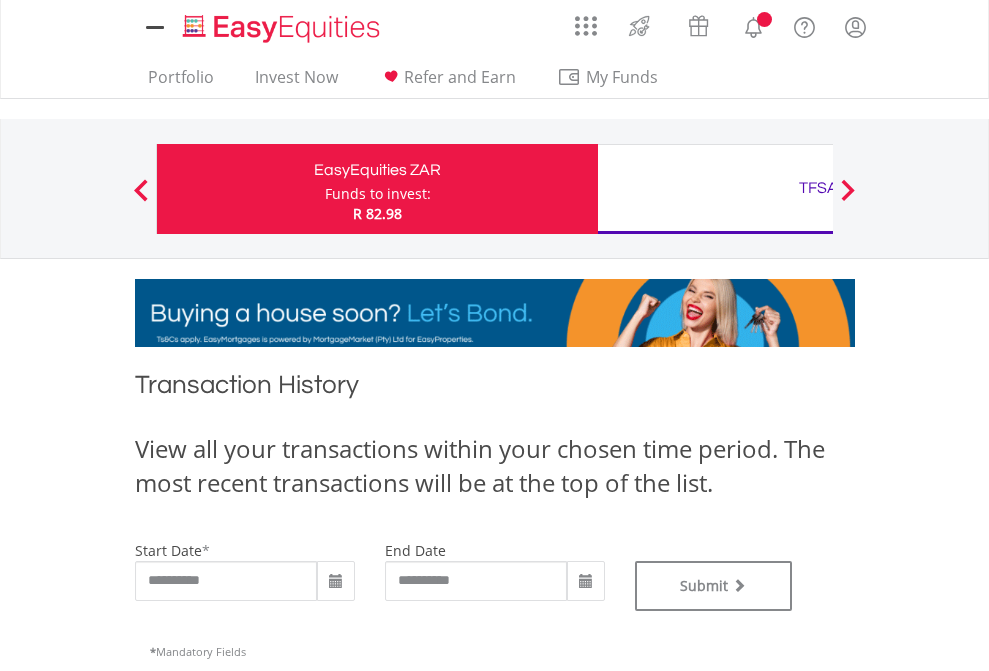 type on "**********" 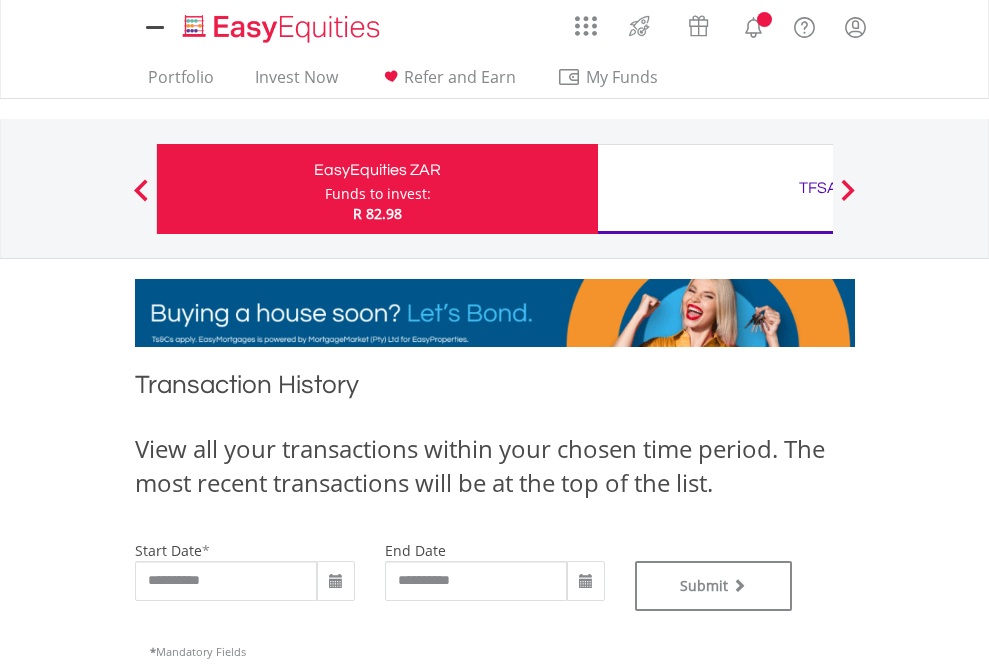 type on "**********" 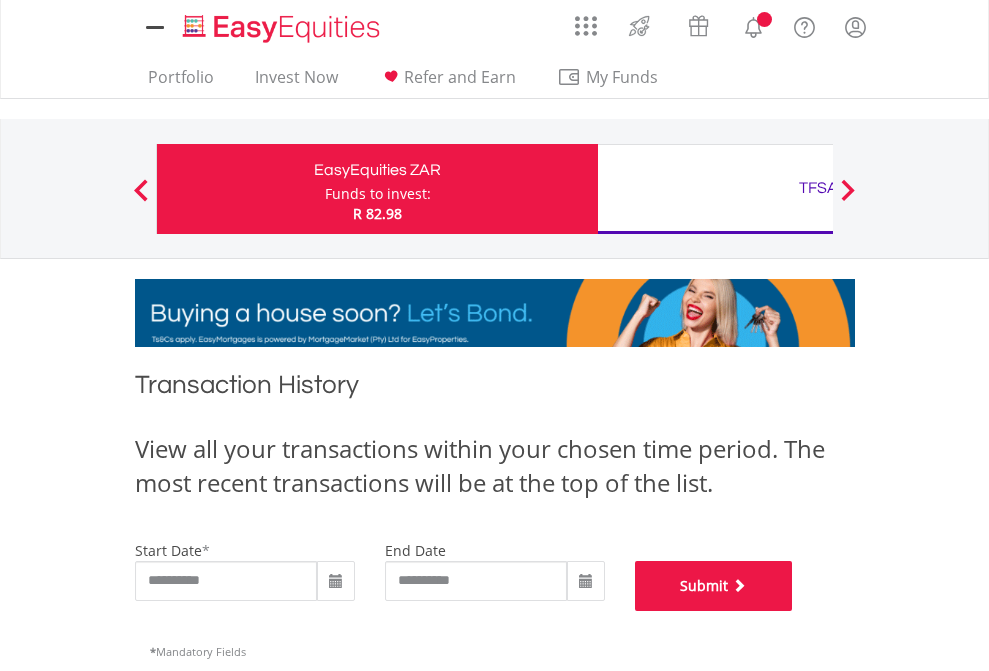 click on "Submit" at bounding box center (714, 586) 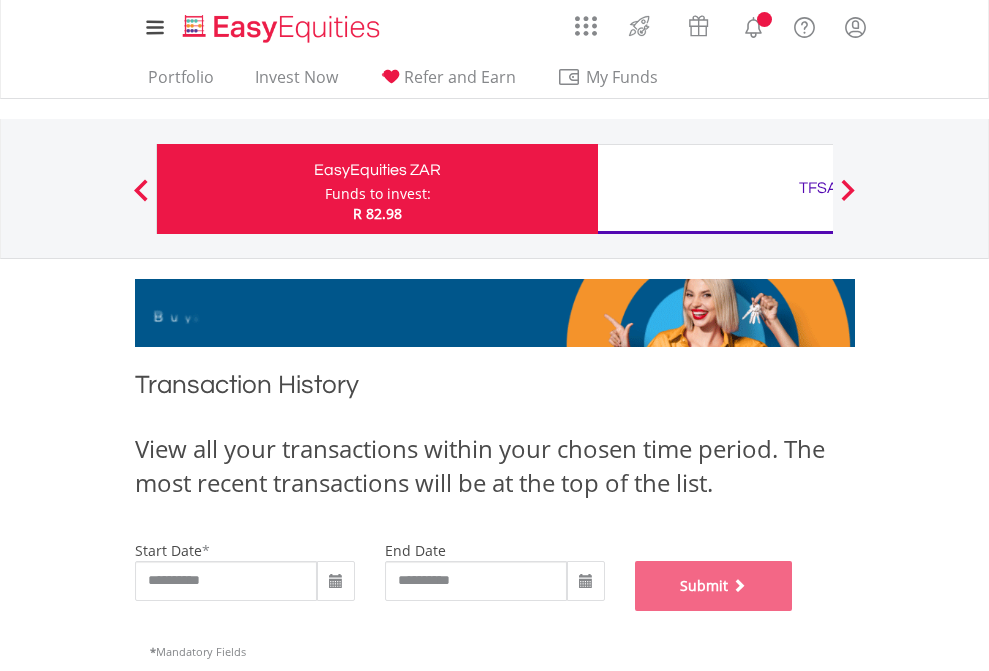 scroll, scrollTop: 811, scrollLeft: 0, axis: vertical 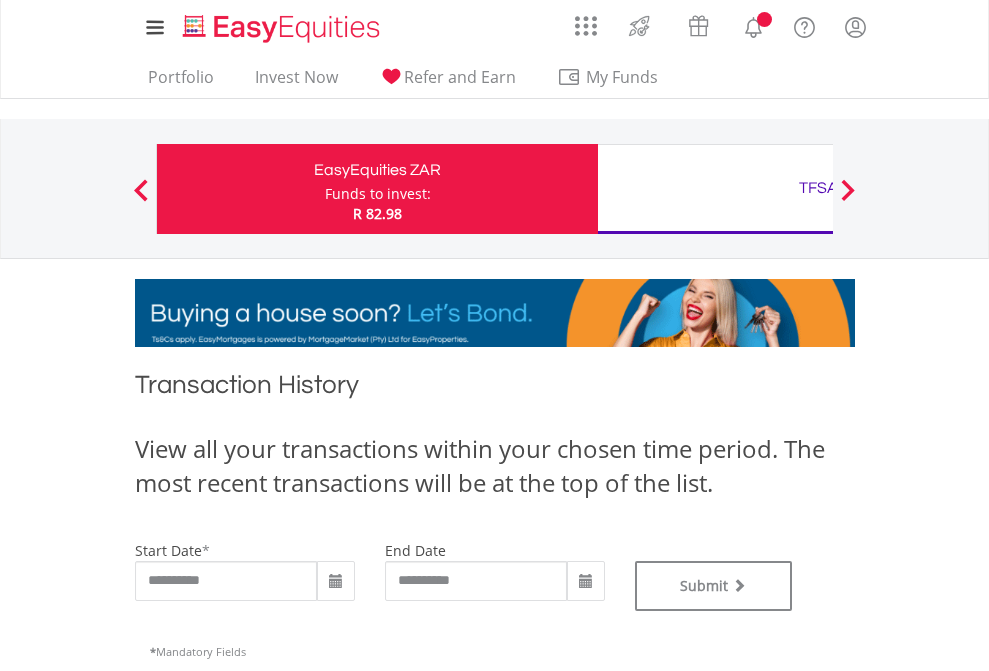 click on "TFSA" at bounding box center (818, 188) 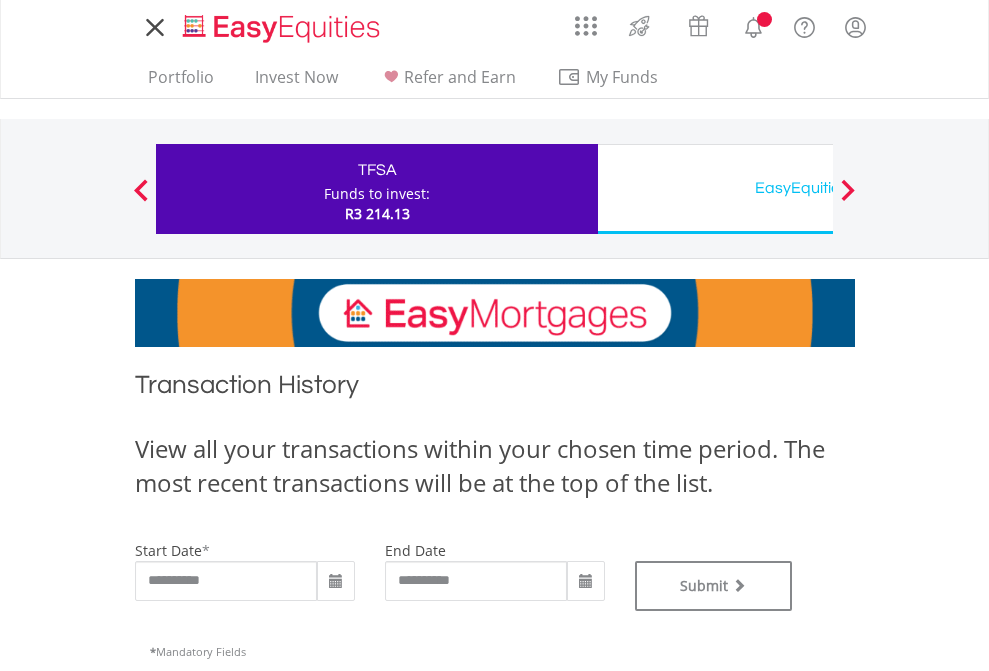 scroll, scrollTop: 0, scrollLeft: 0, axis: both 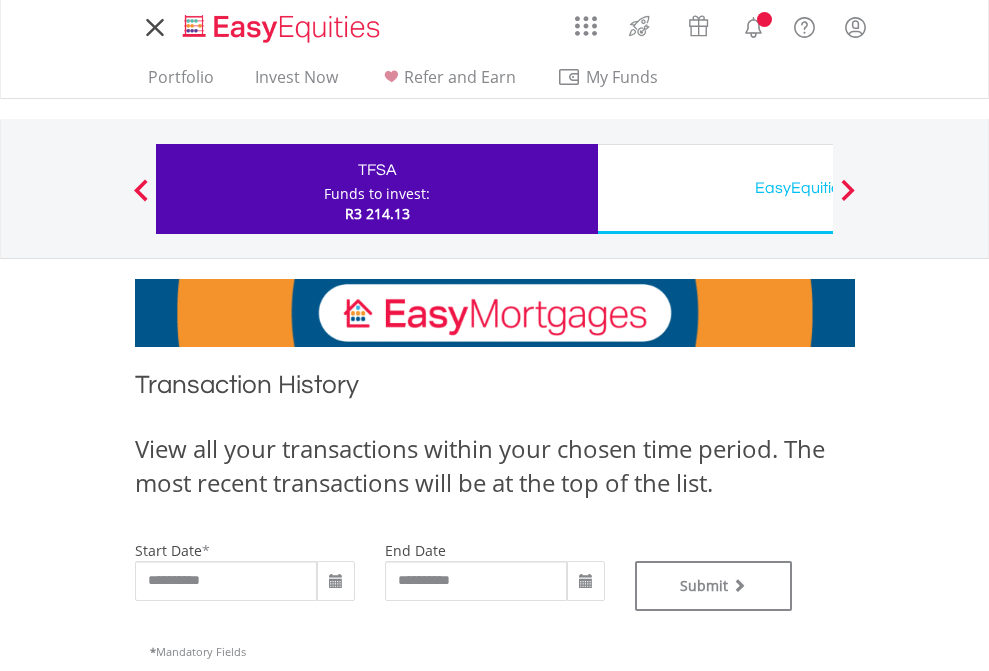 type on "**********" 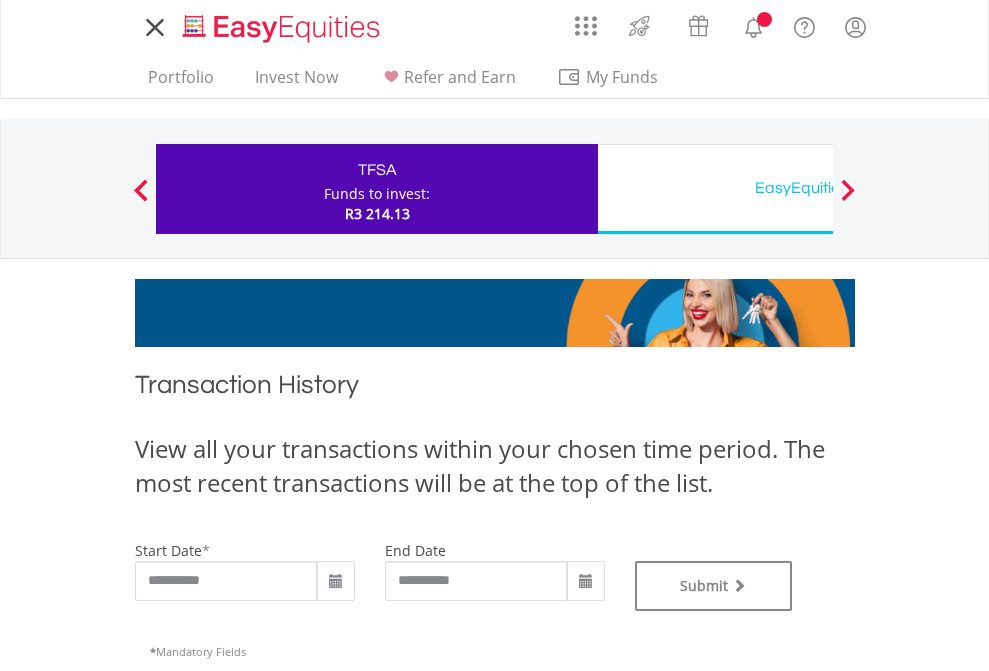 type on "**********" 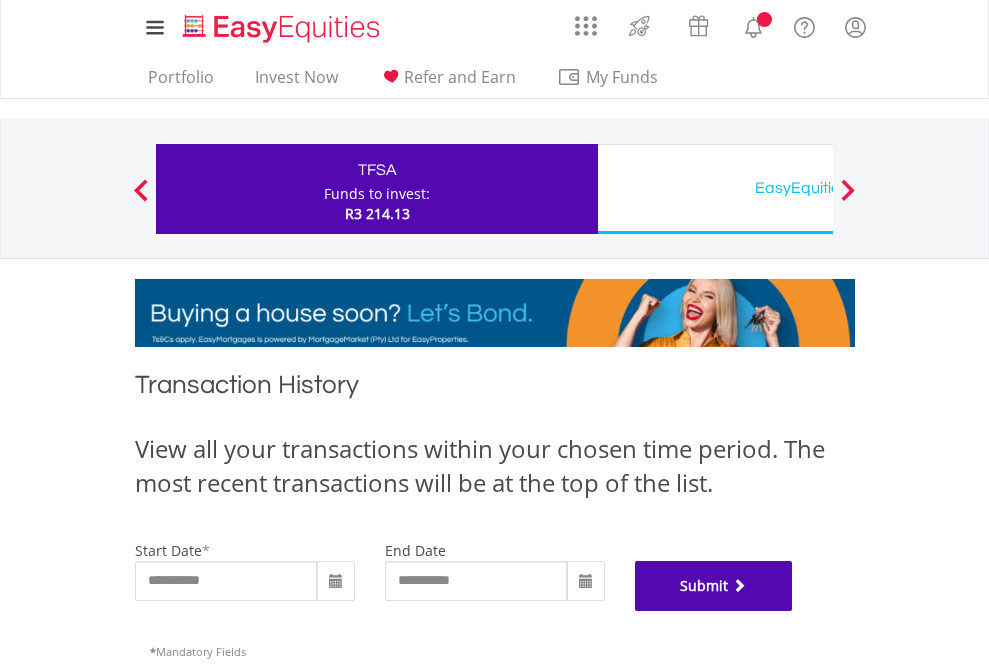 click on "Submit" at bounding box center [714, 586] 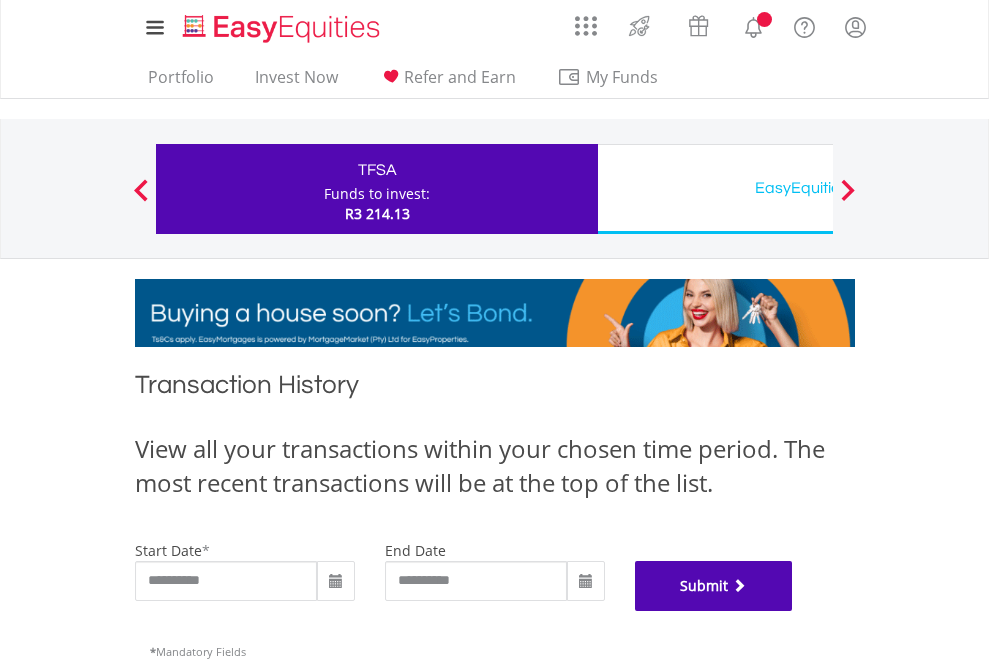 scroll, scrollTop: 811, scrollLeft: 0, axis: vertical 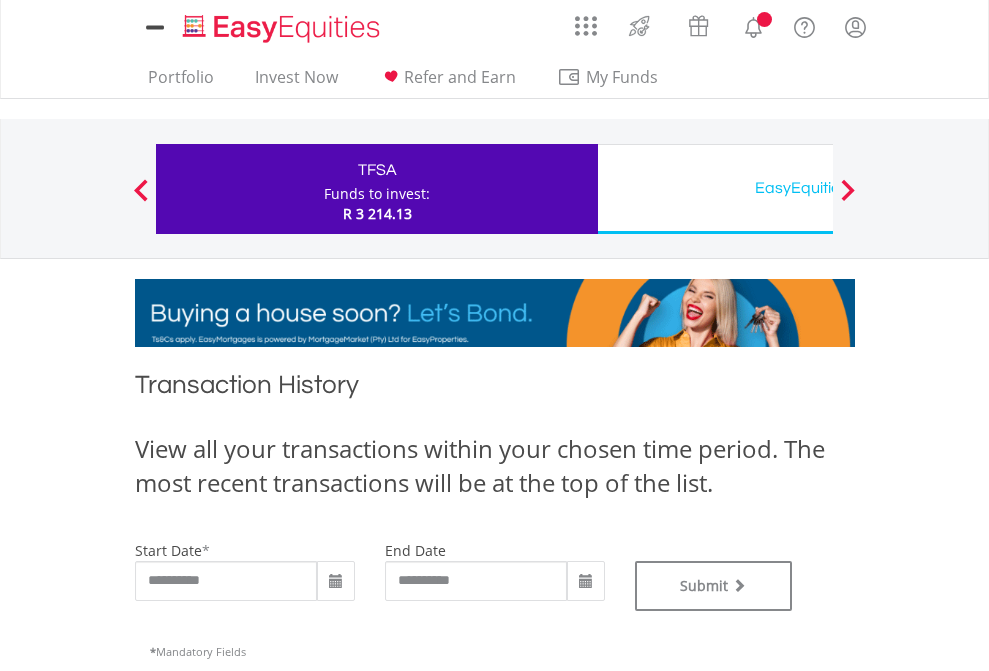 click on "EasyEquities USD" at bounding box center (818, 188) 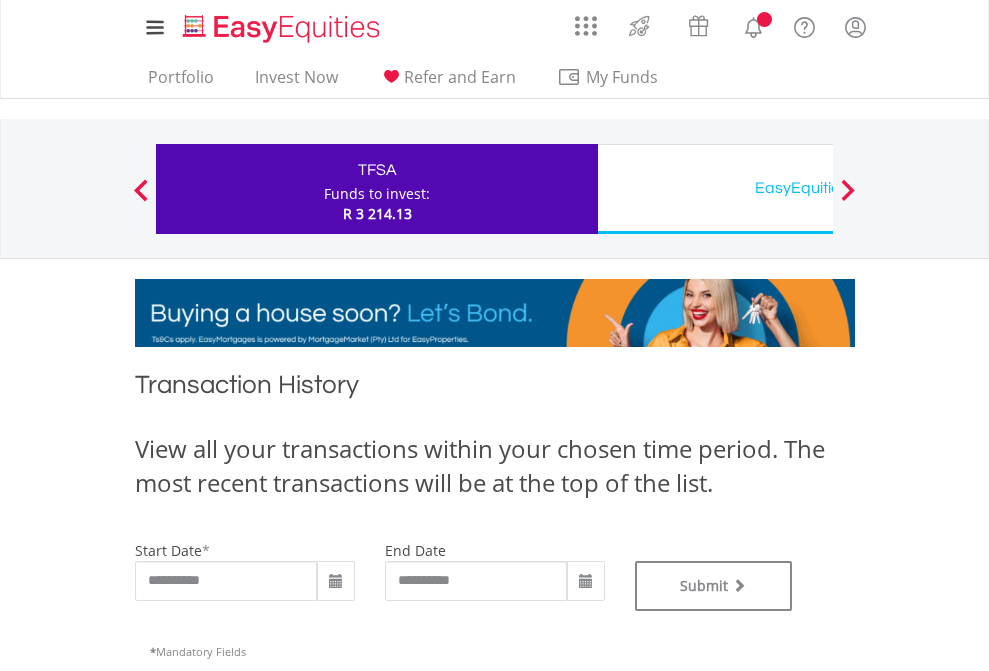 type on "**********" 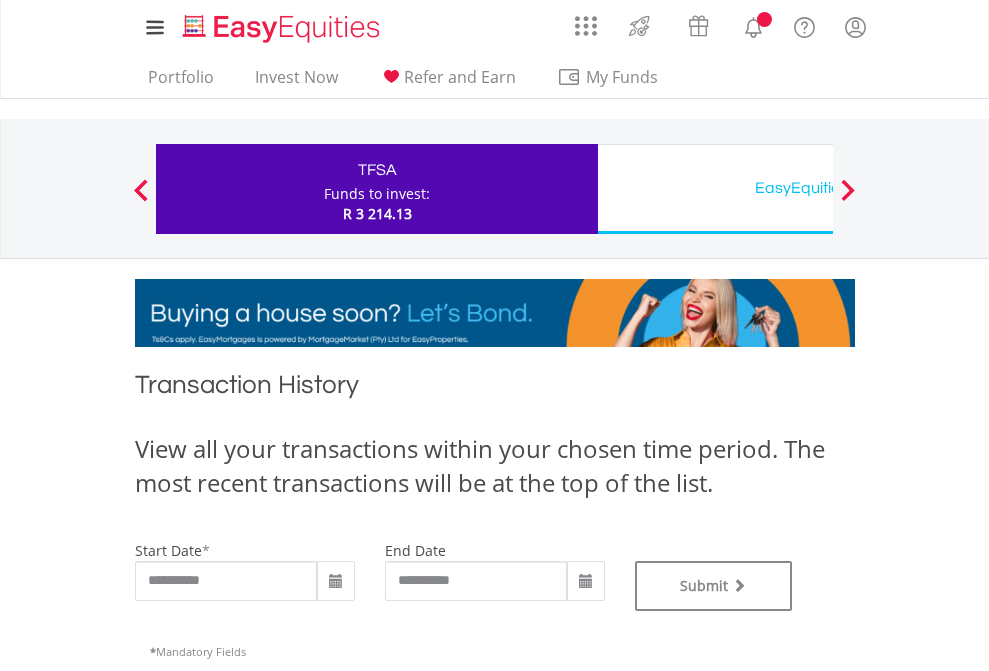 type on "**********" 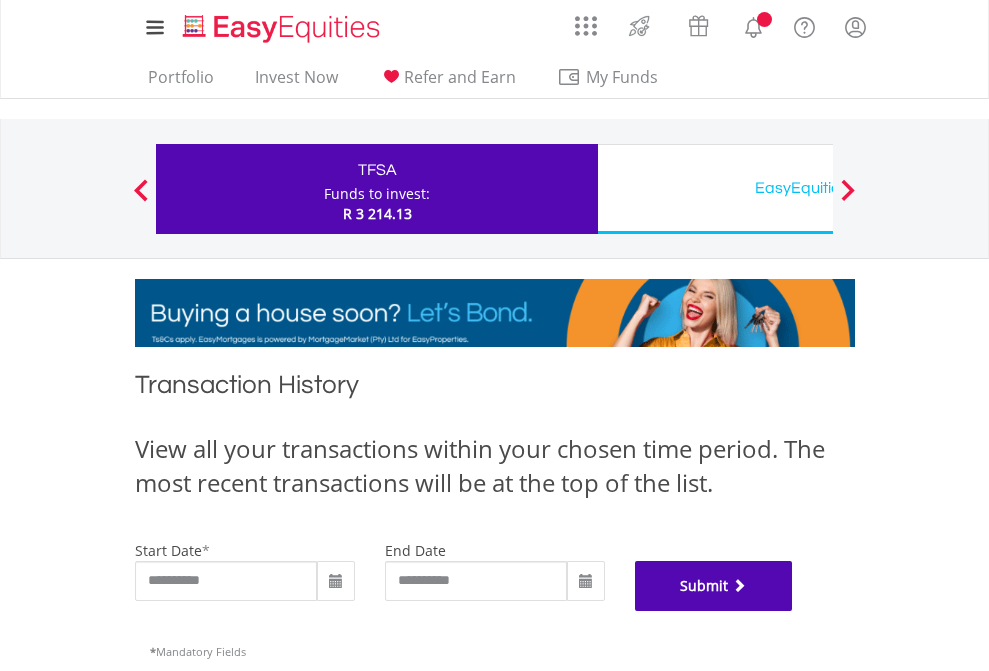 click on "Submit" at bounding box center (714, 586) 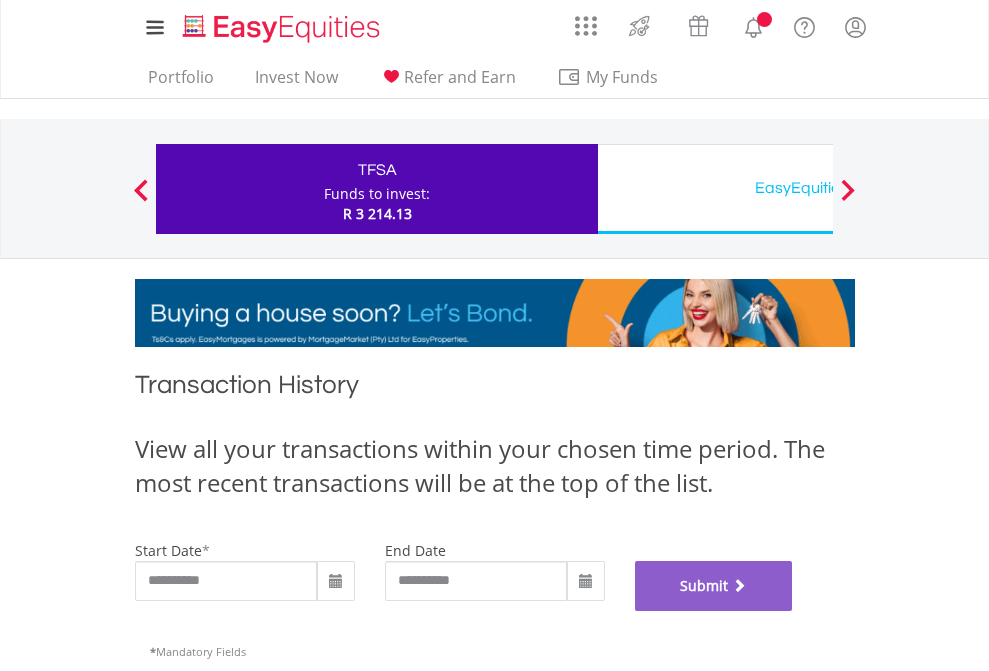 scroll, scrollTop: 811, scrollLeft: 0, axis: vertical 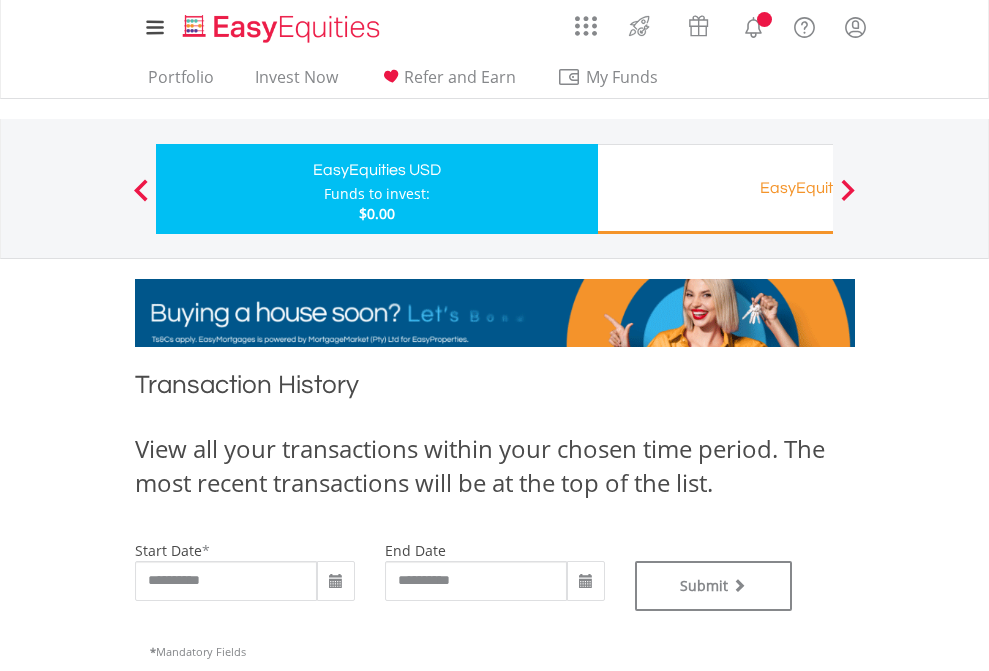 click on "EasyEquities RA" at bounding box center (818, 188) 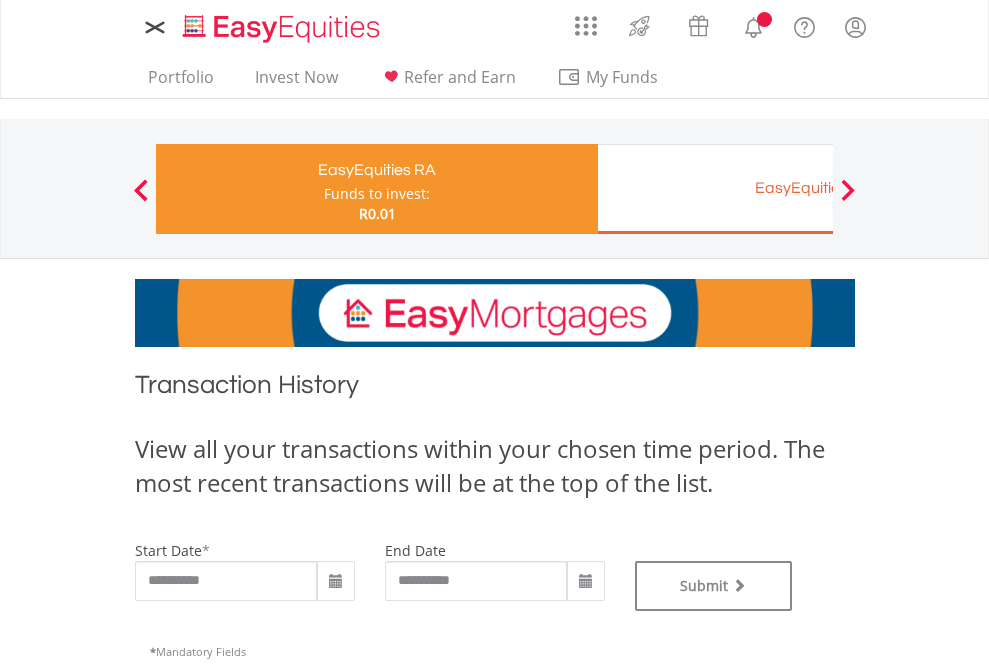 type on "**********" 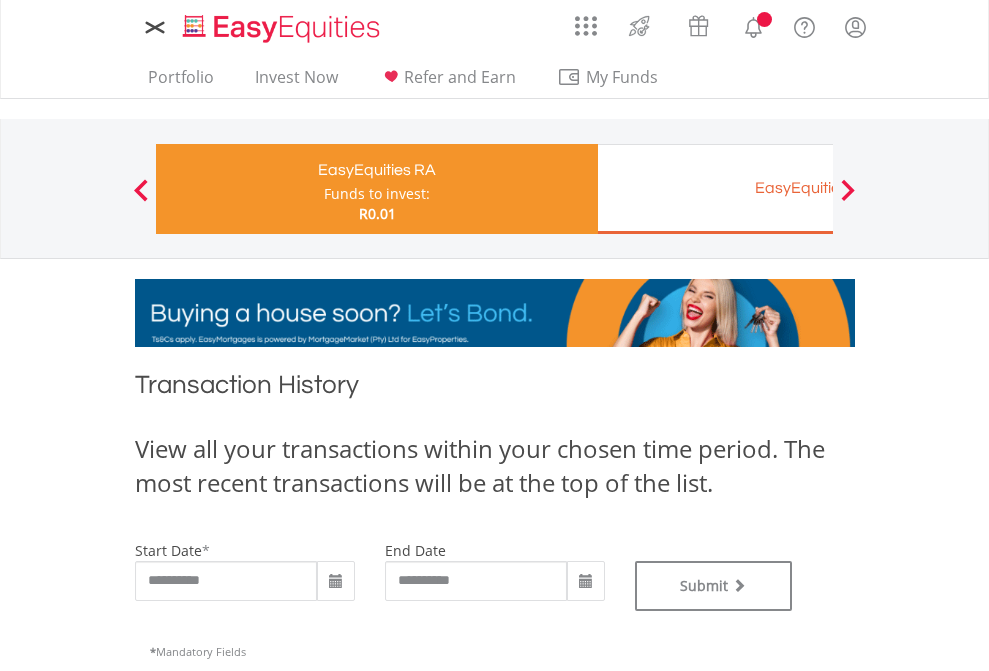 scroll, scrollTop: 0, scrollLeft: 0, axis: both 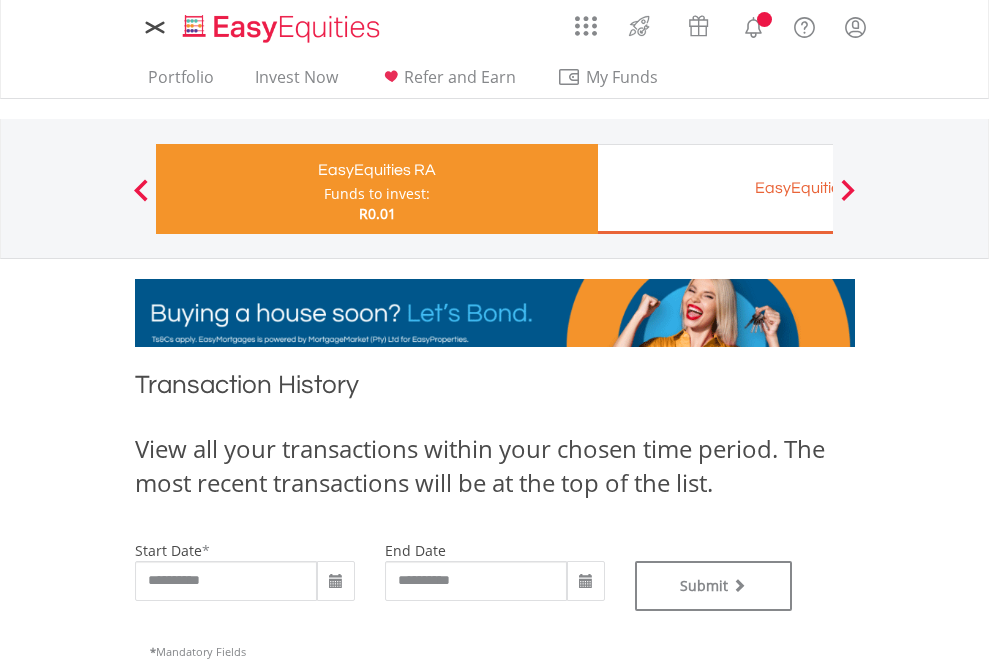 type on "**********" 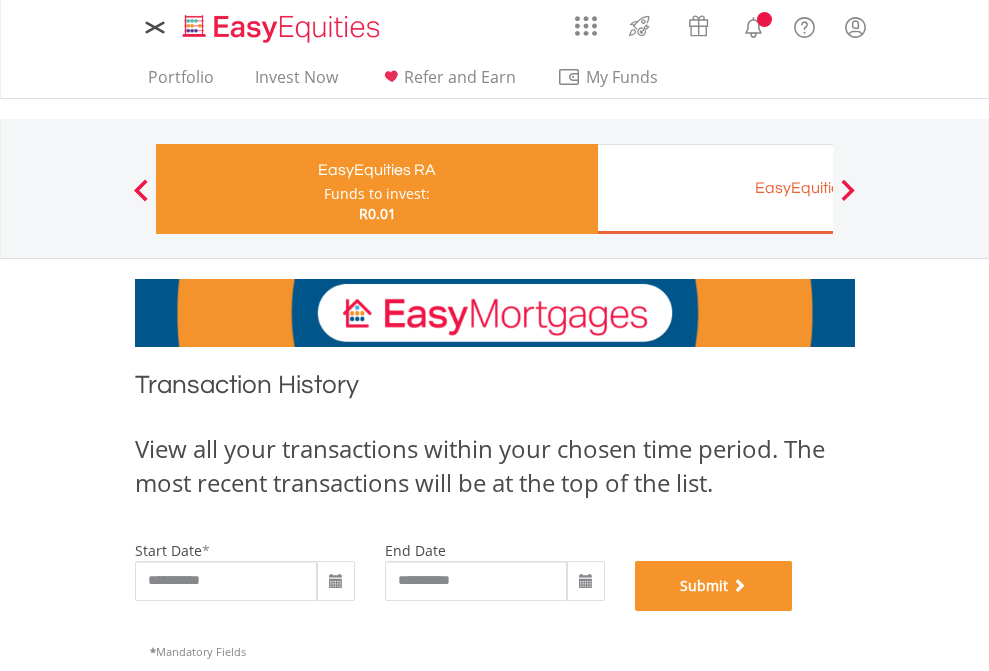 click on "Submit" at bounding box center (714, 586) 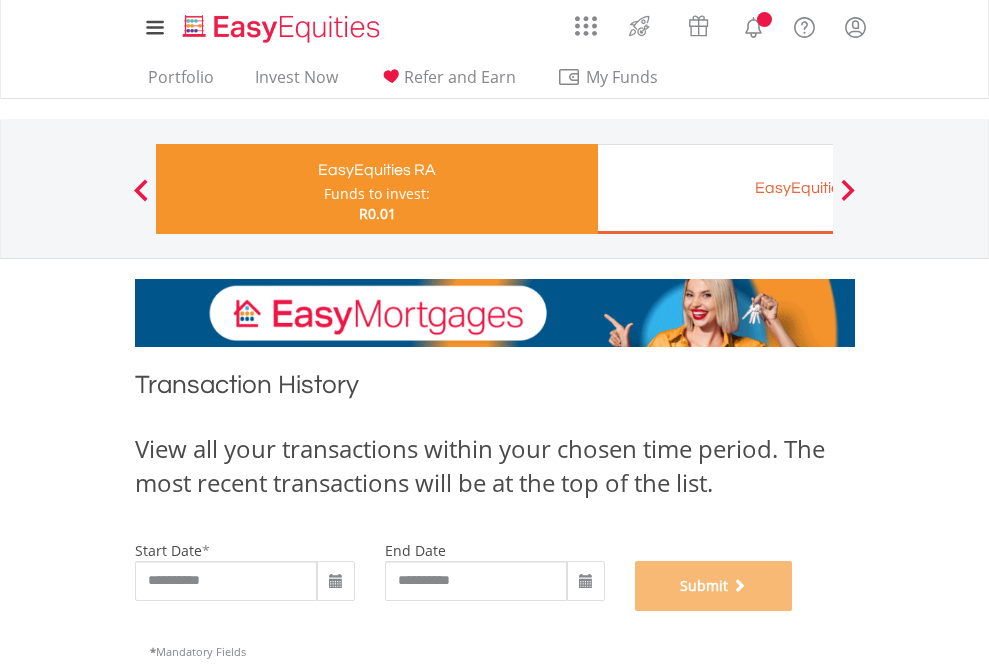 scroll, scrollTop: 811, scrollLeft: 0, axis: vertical 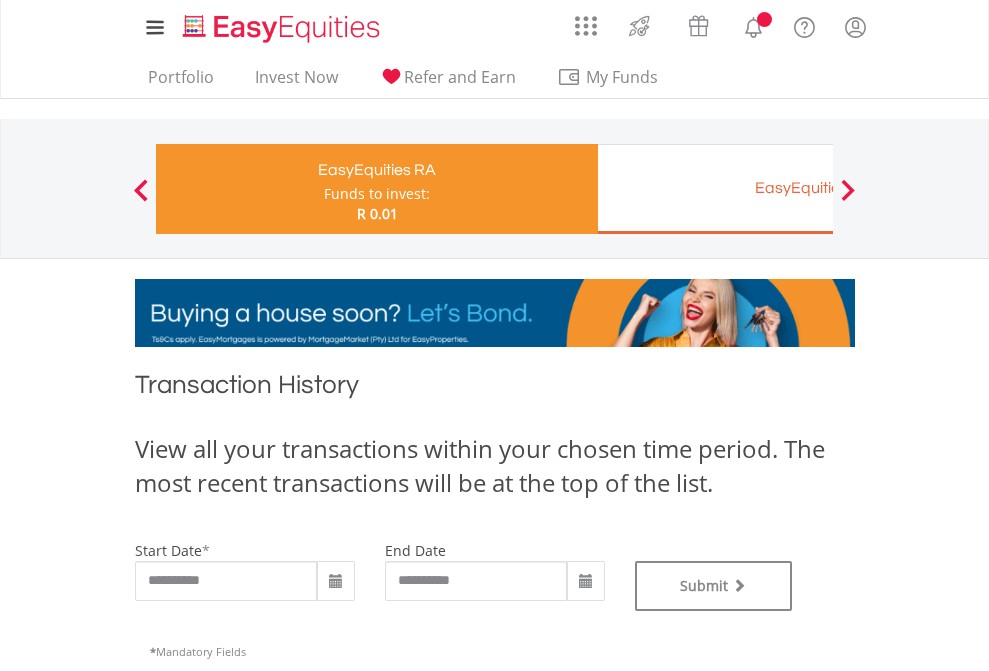 click on "EasyEquities EUR" at bounding box center [818, 188] 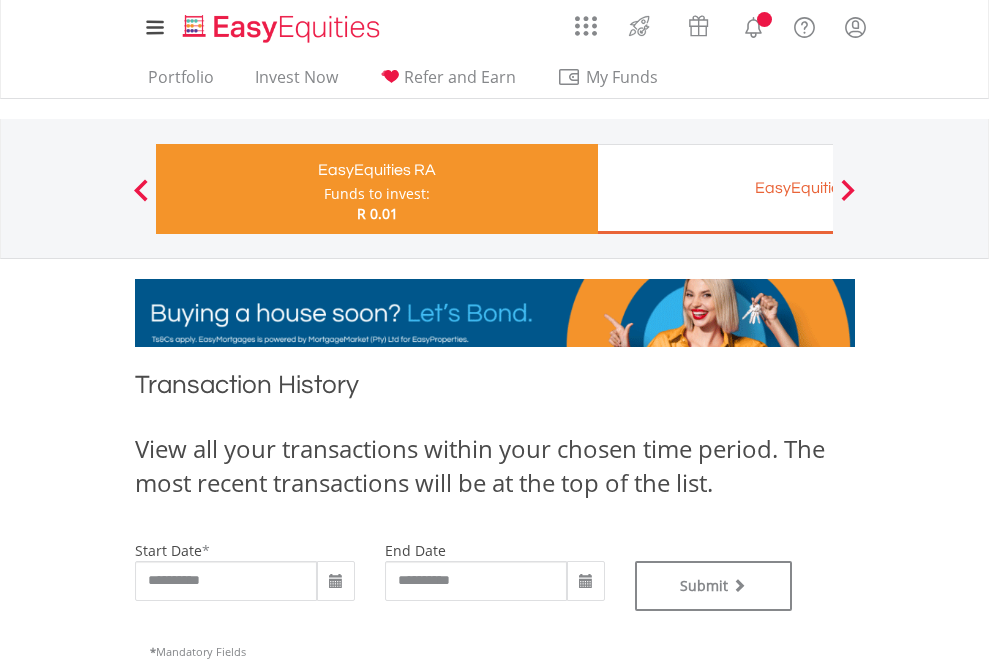 type on "**********" 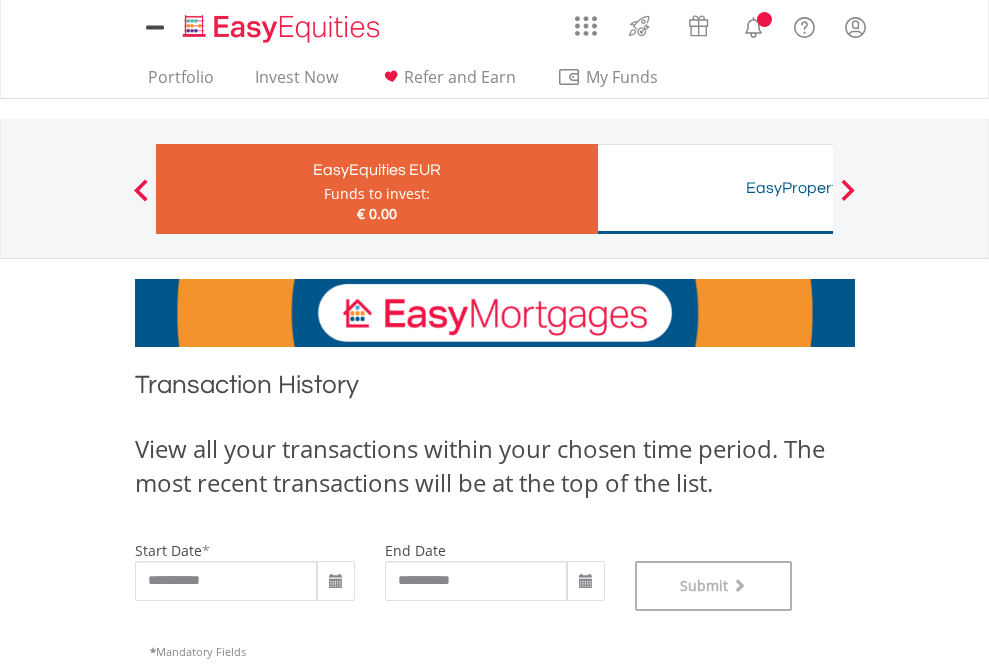 scroll, scrollTop: 811, scrollLeft: 0, axis: vertical 